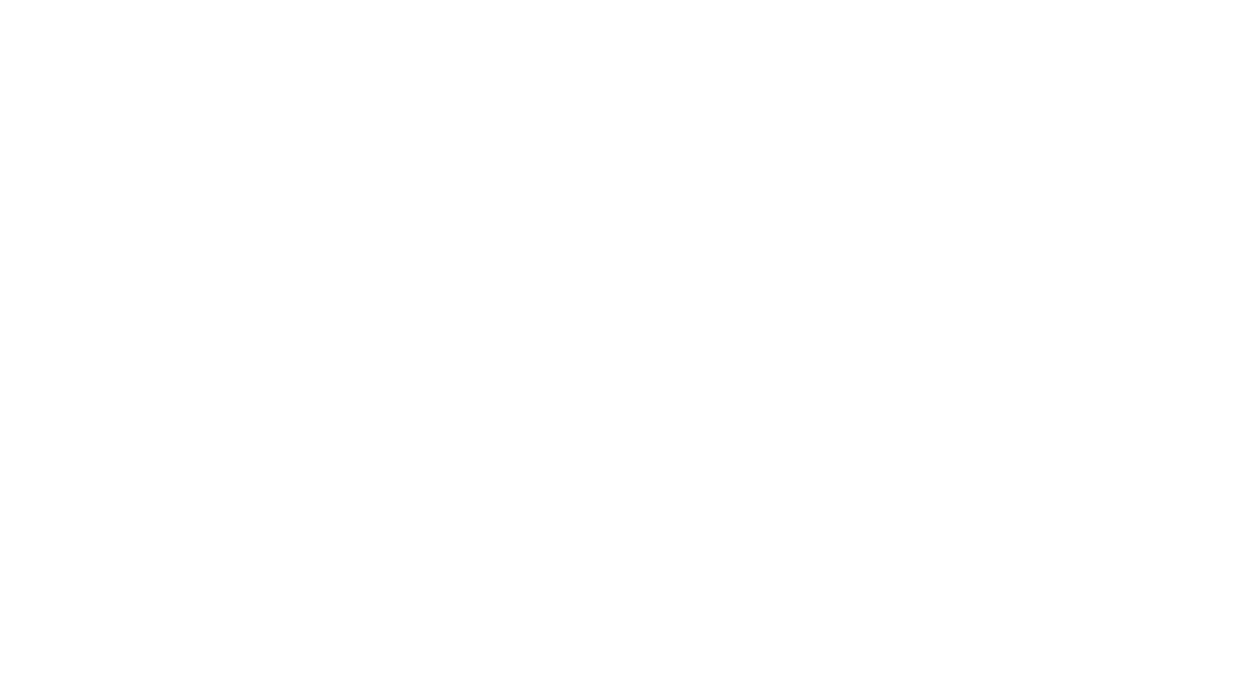 scroll, scrollTop: 0, scrollLeft: 0, axis: both 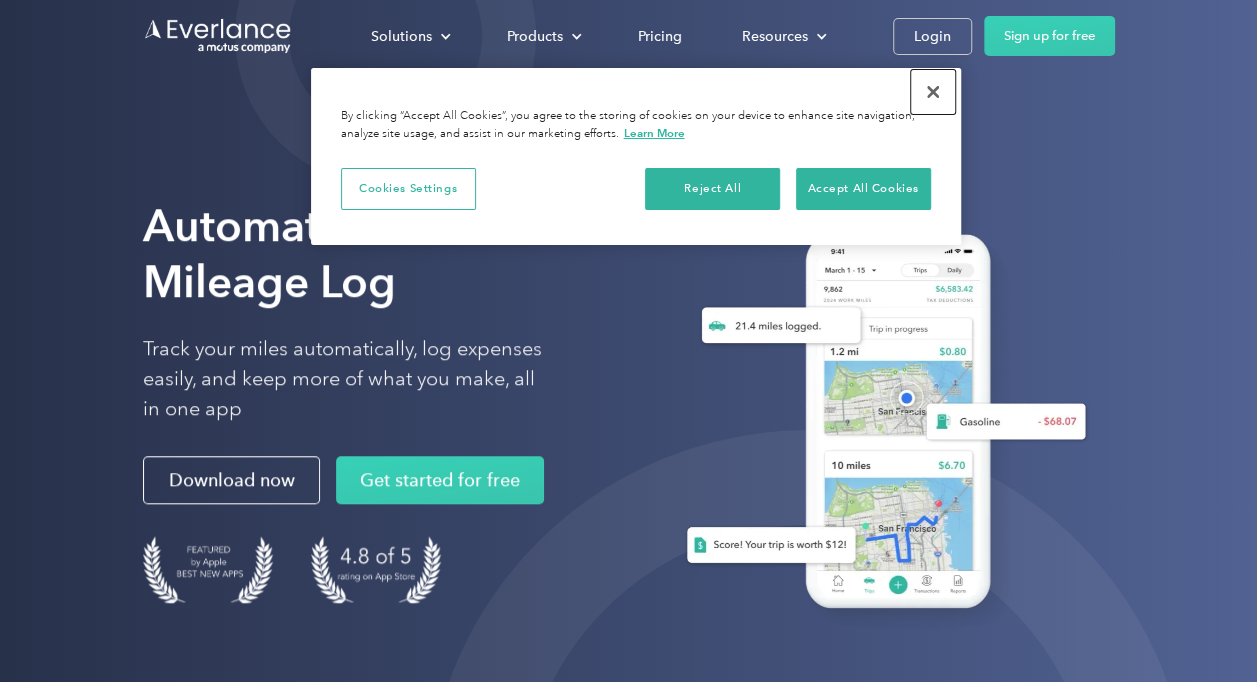 click at bounding box center [933, 92] 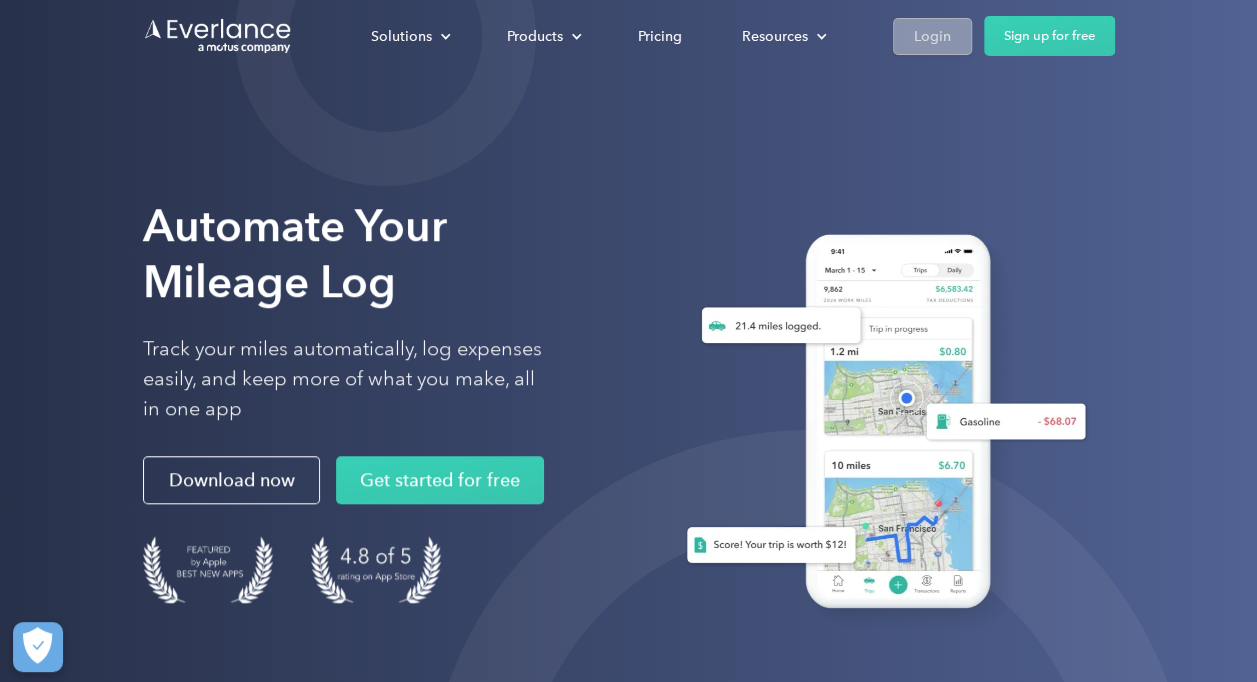 click on "Login" at bounding box center [932, 36] 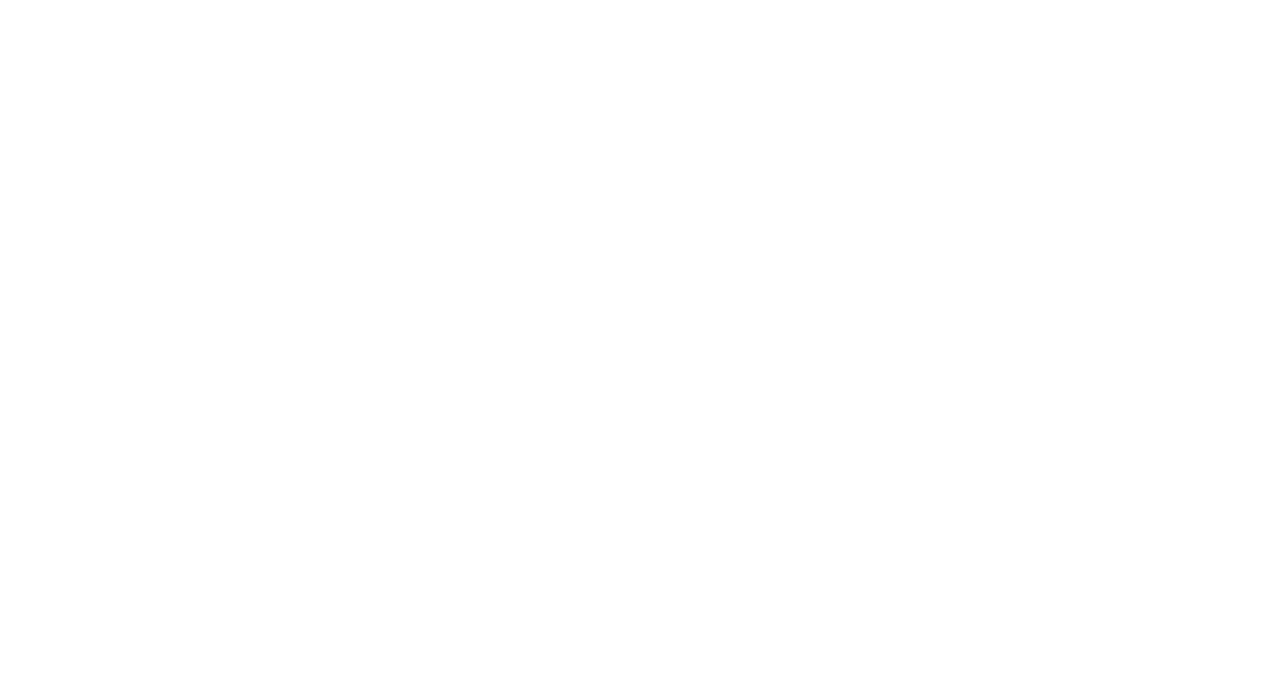 scroll, scrollTop: 0, scrollLeft: 0, axis: both 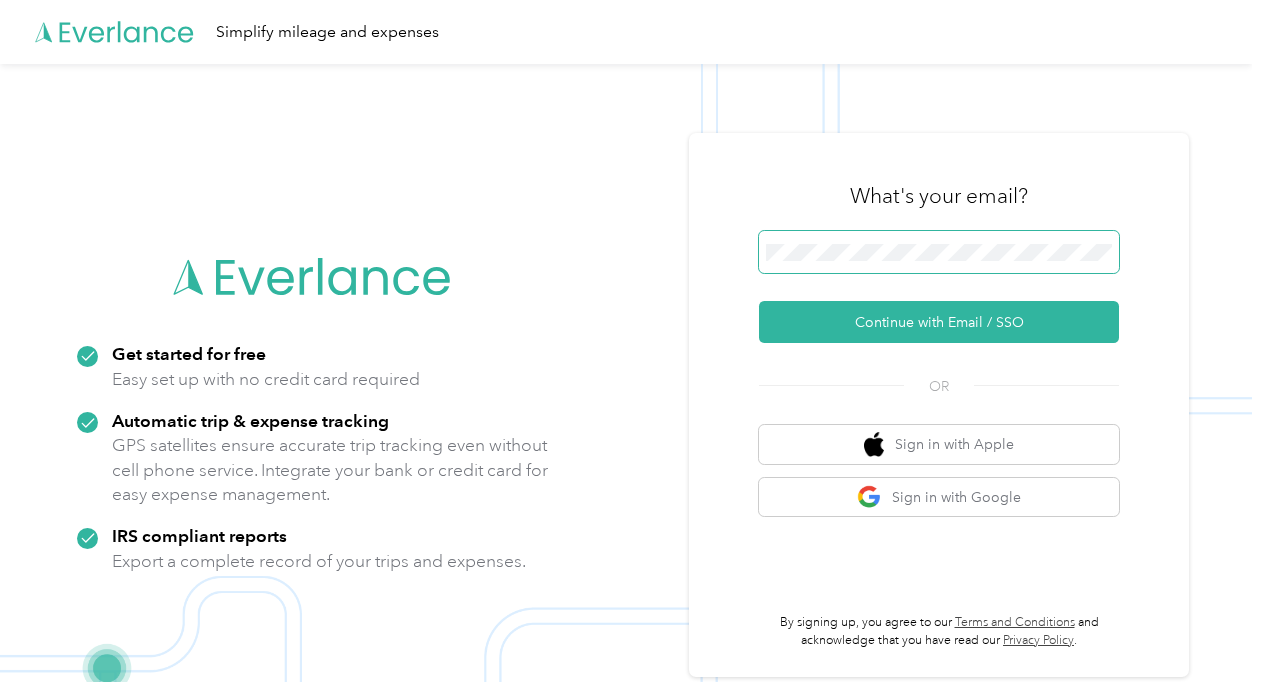click on "Continue with Email / SSO" at bounding box center [939, 322] 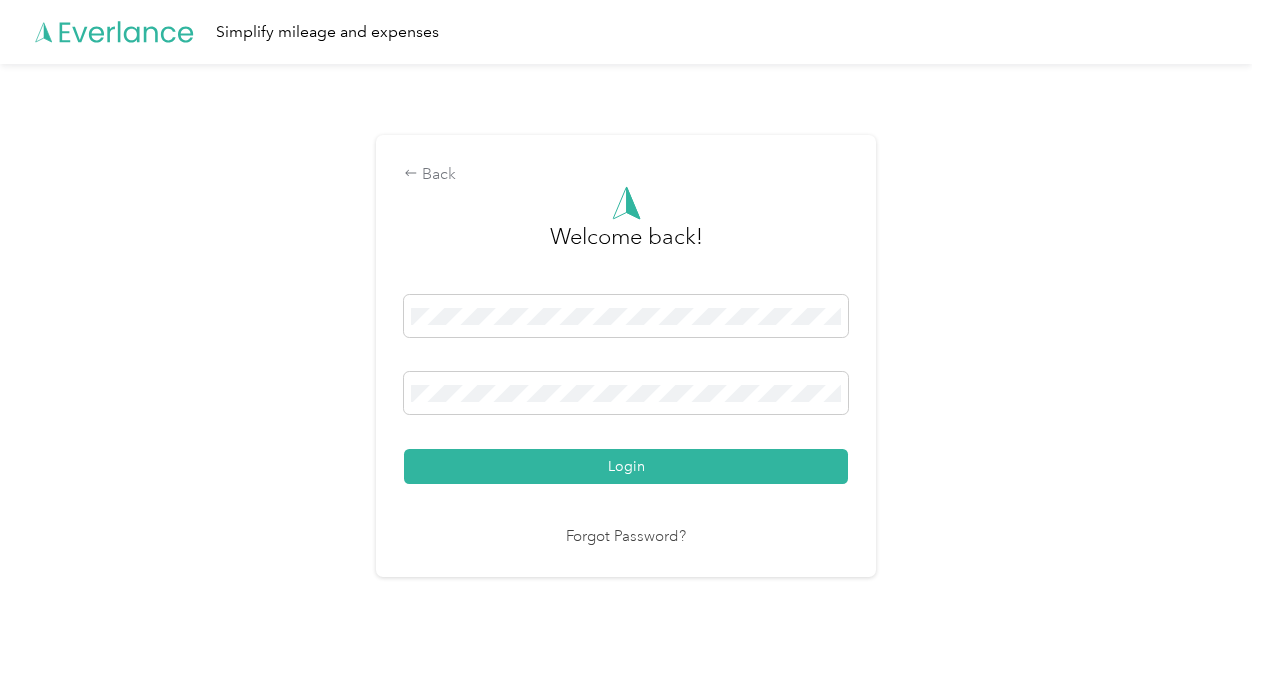 click on "Login" at bounding box center [626, 466] 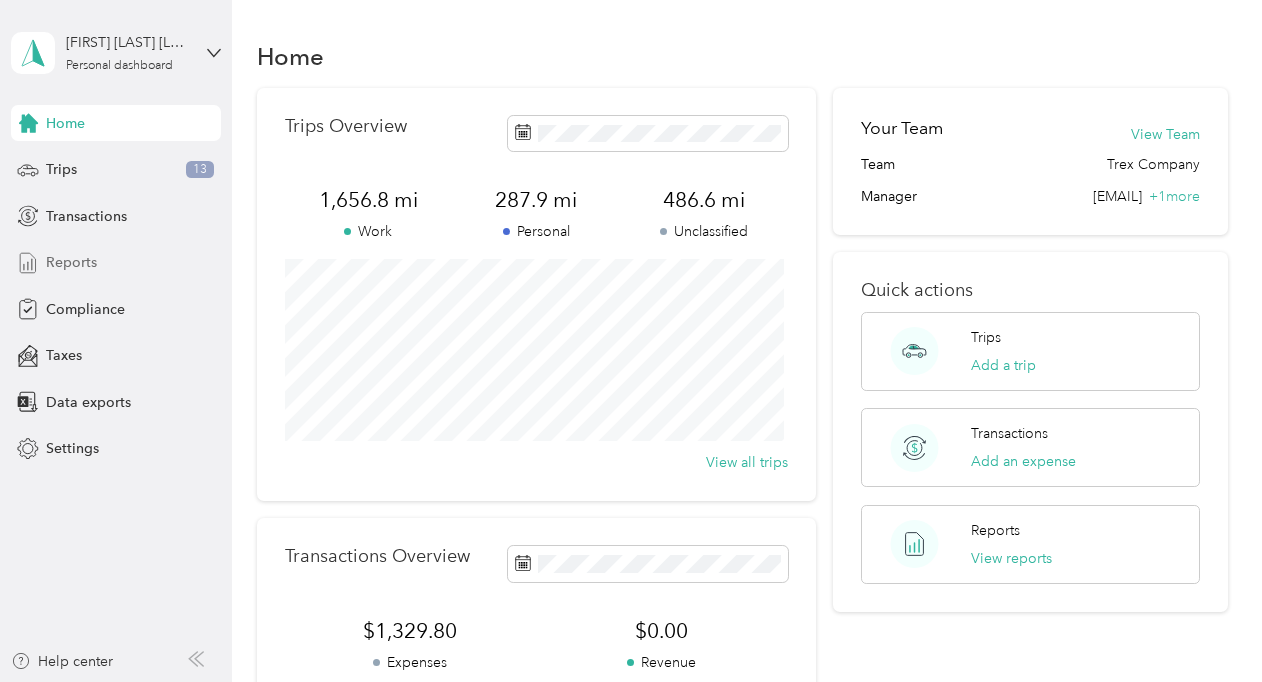 click on "Reports" at bounding box center [71, 262] 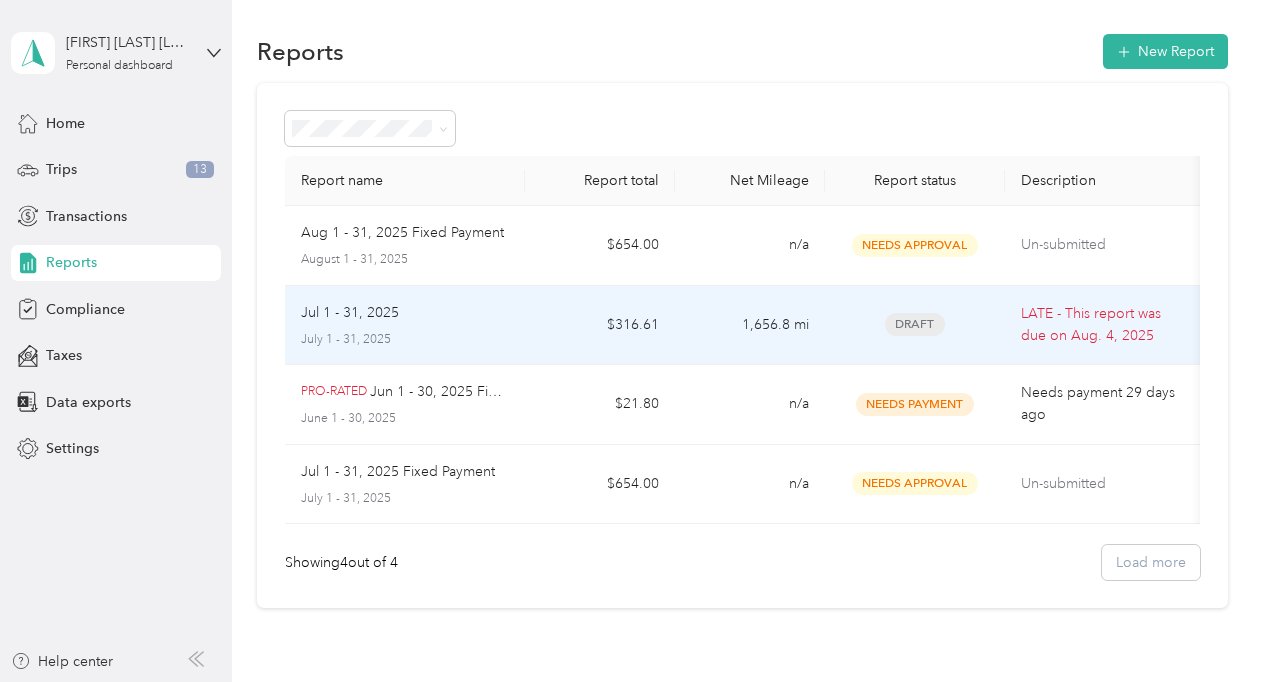 scroll, scrollTop: 3, scrollLeft: 0, axis: vertical 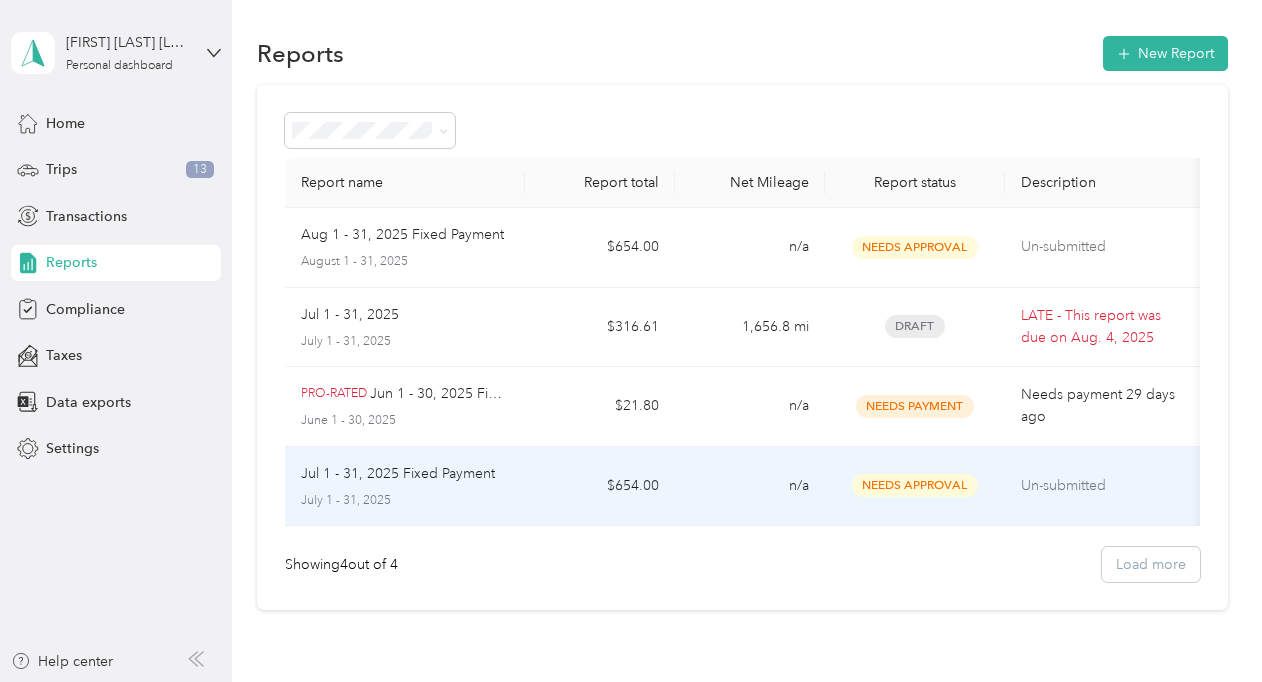 click on "Jul 1 - 31, 2025 Fixed Payment July 1 - 31, 2025" at bounding box center [405, 487] 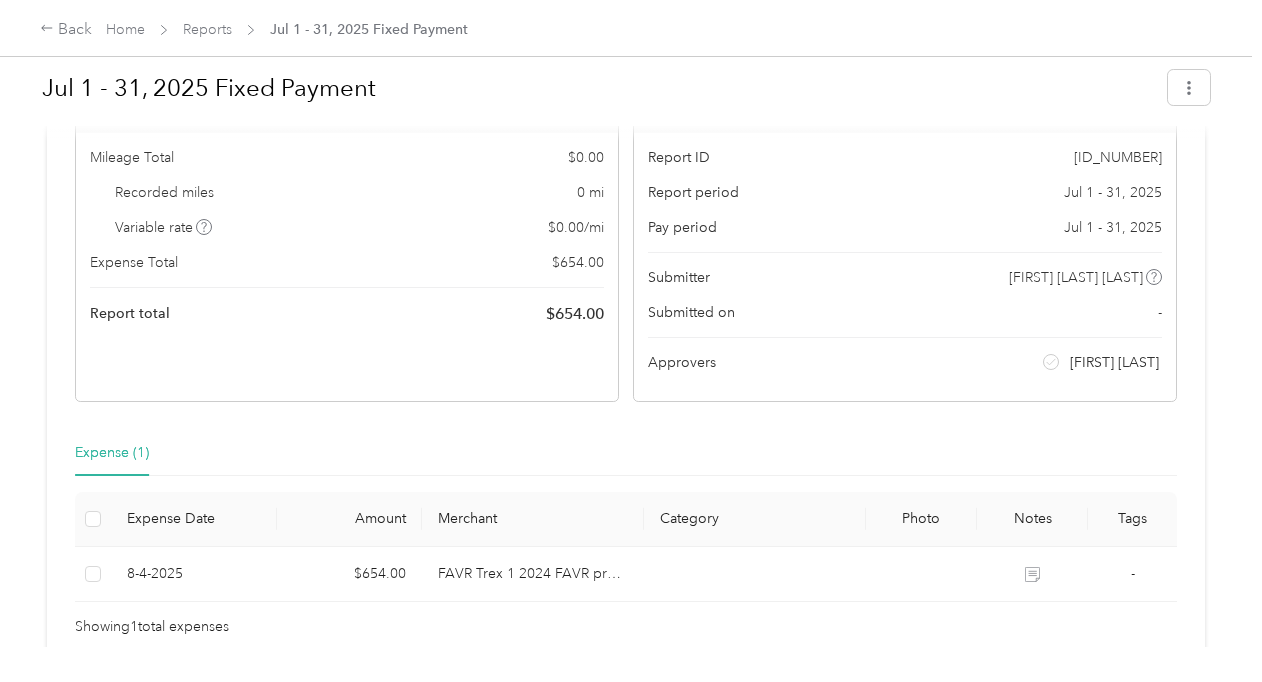 scroll, scrollTop: 164, scrollLeft: 0, axis: vertical 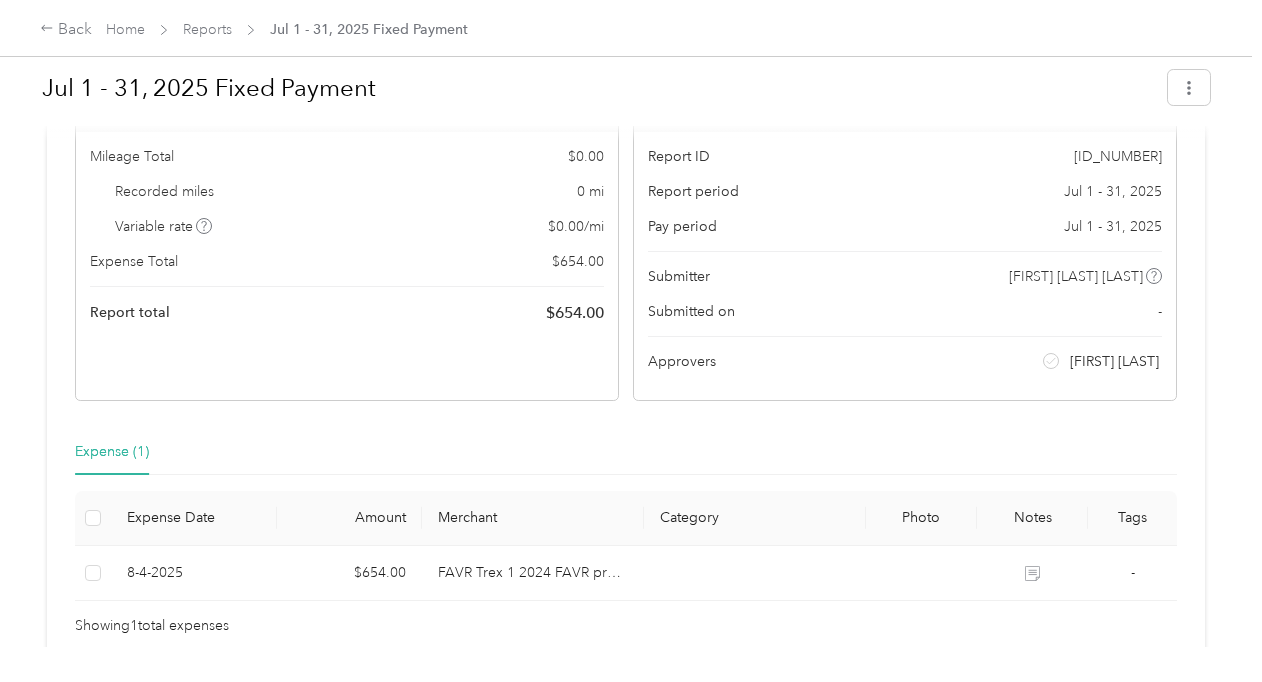 click 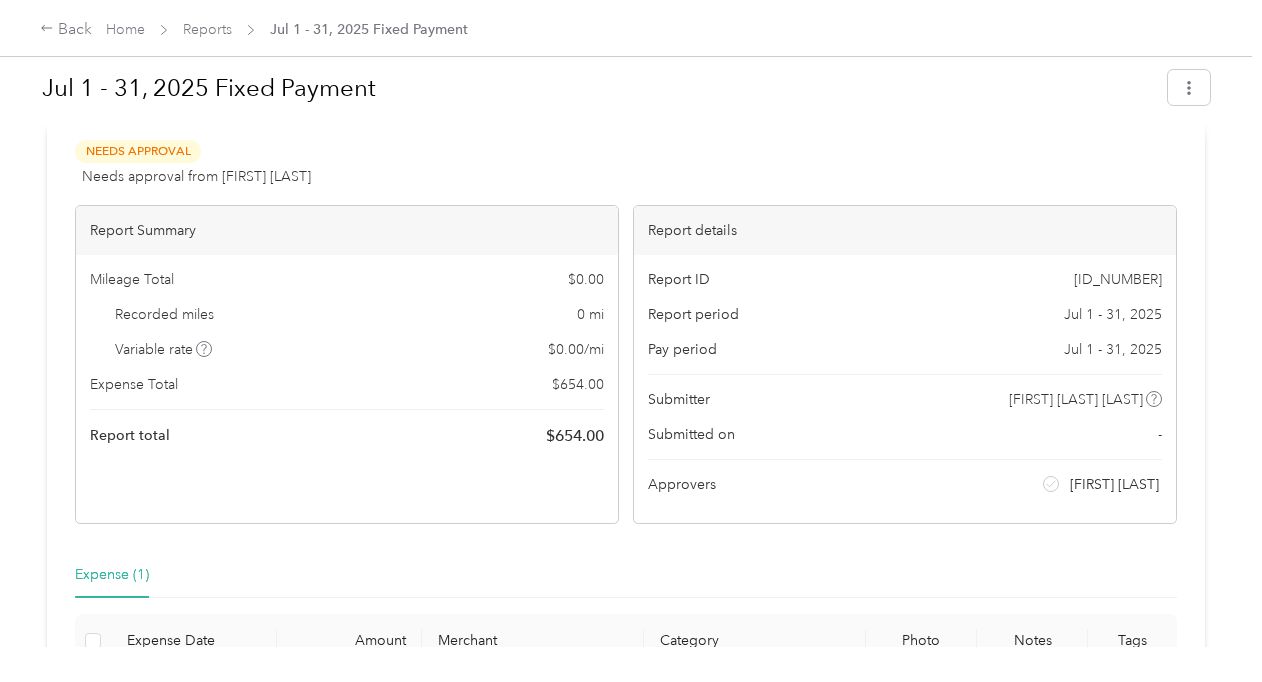scroll, scrollTop: 0, scrollLeft: 0, axis: both 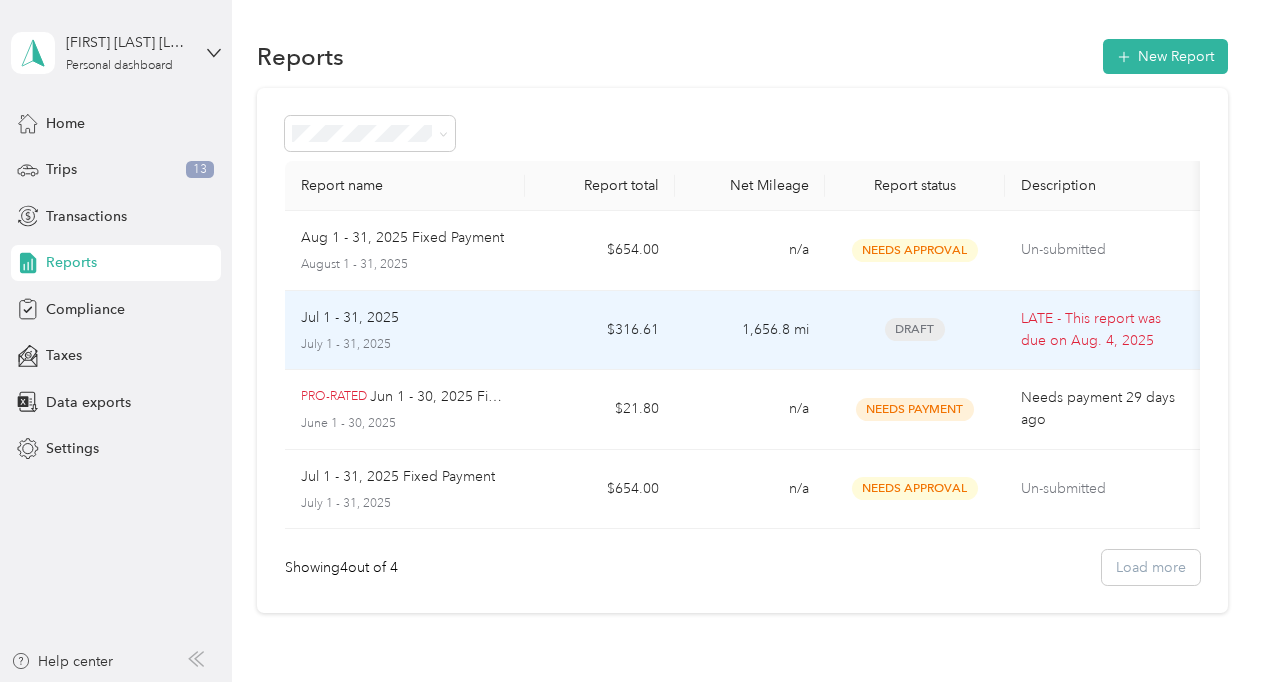 click on "Draft" at bounding box center (915, 329) 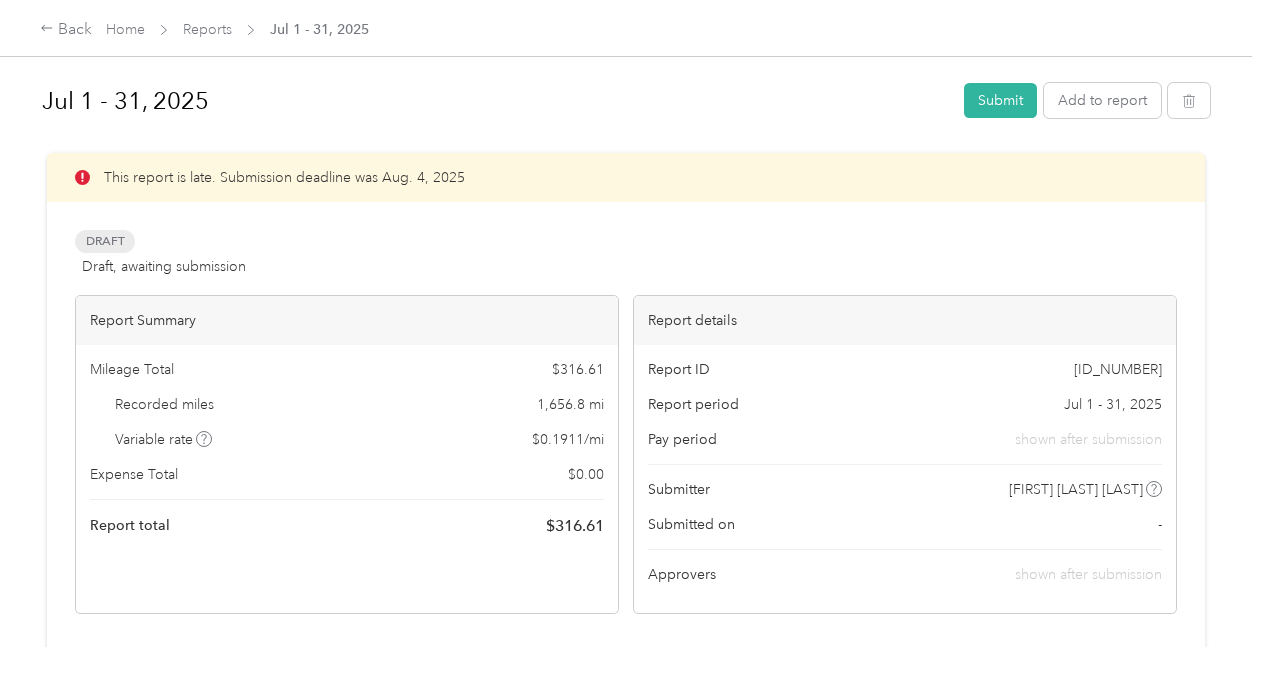 scroll, scrollTop: 16, scrollLeft: 0, axis: vertical 